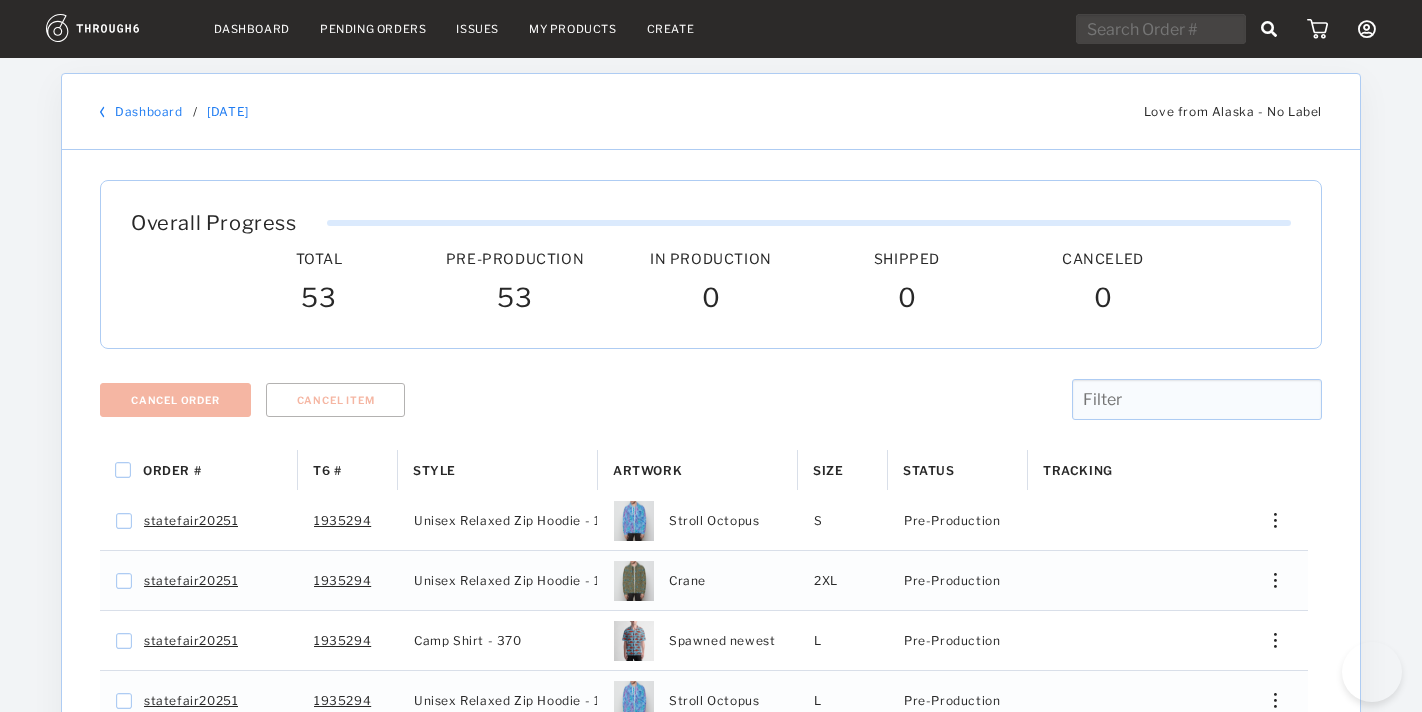 scroll, scrollTop: 0, scrollLeft: 0, axis: both 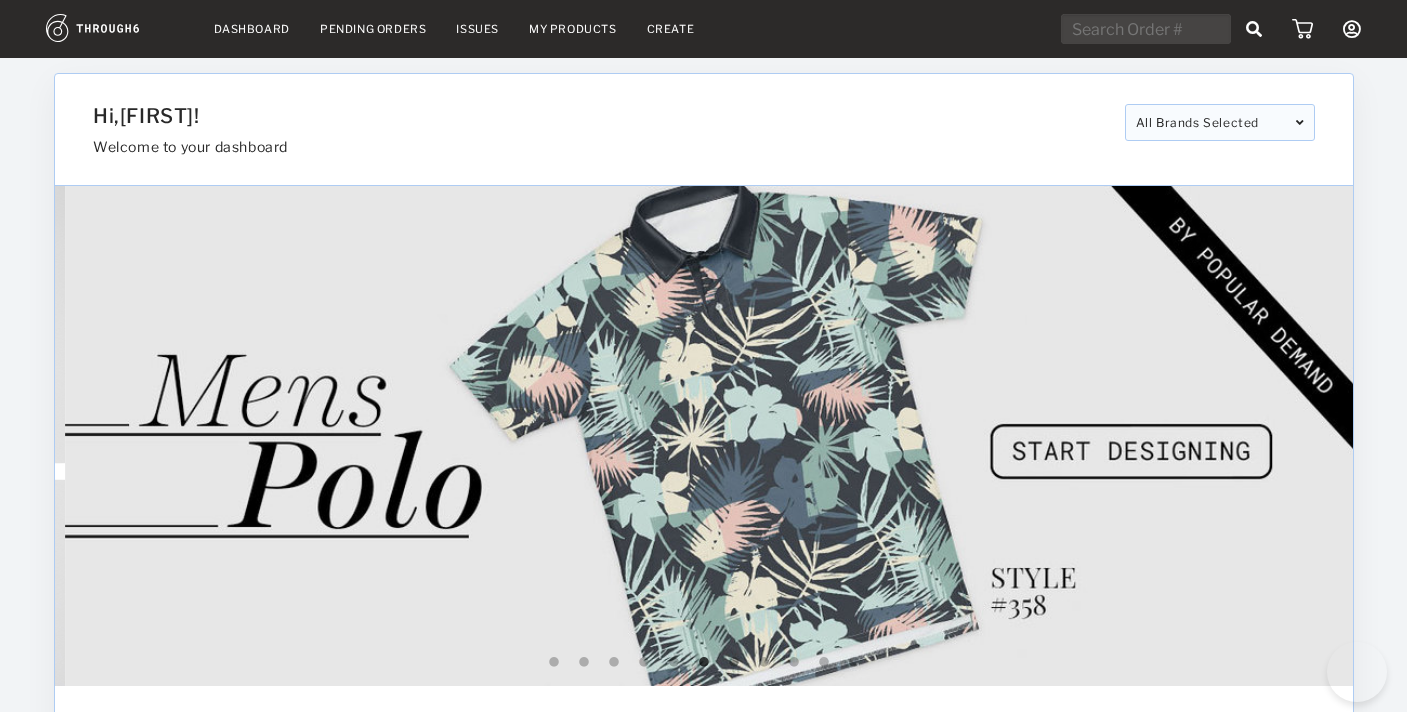 select on "7" 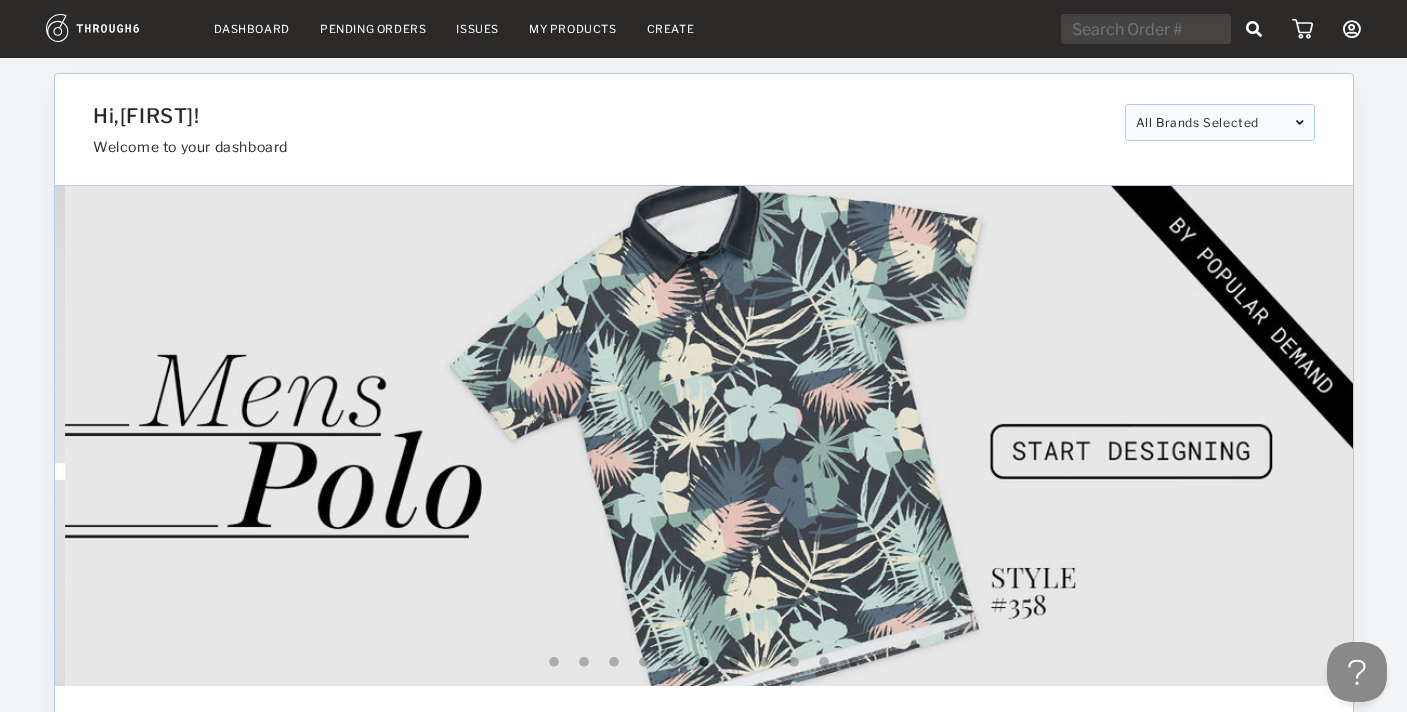 scroll, scrollTop: 0, scrollLeft: 0, axis: both 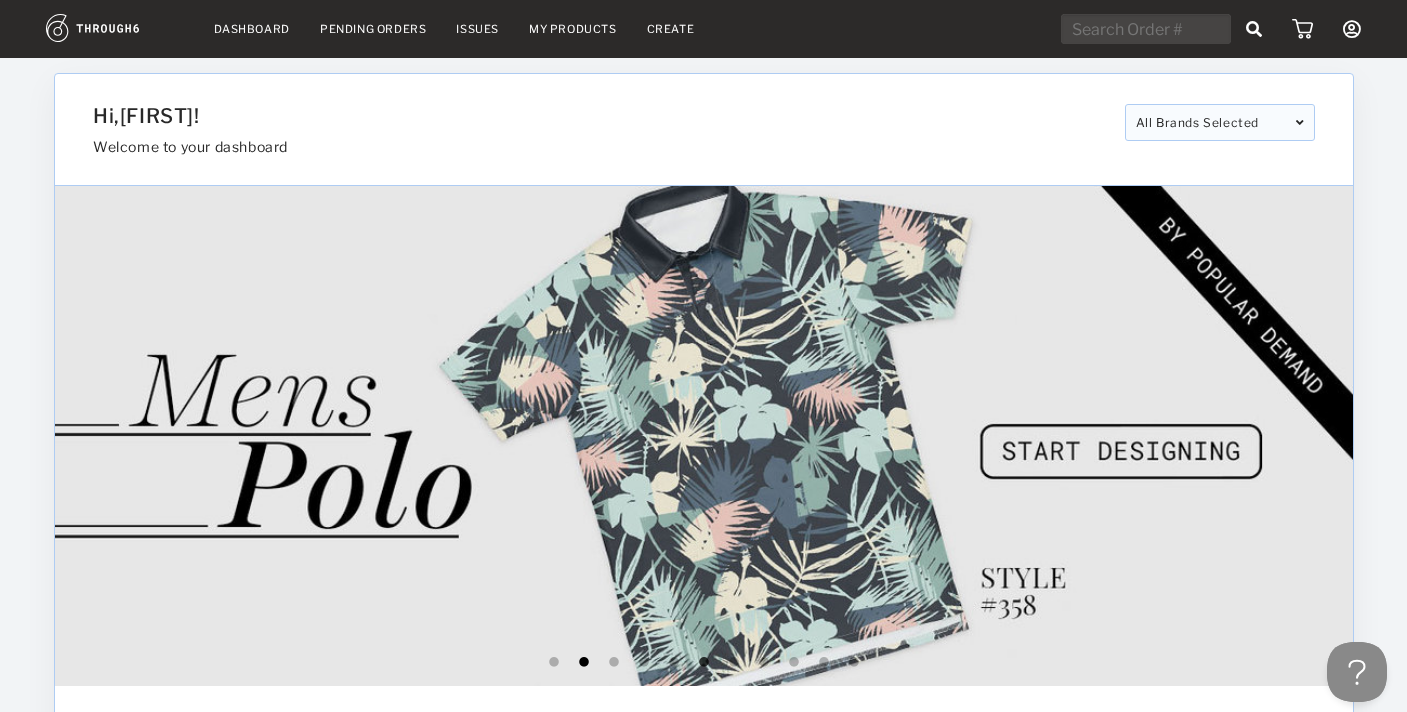 click on "1 2 3 4 5 6 7 8 9 10 11" at bounding box center (704, 662) 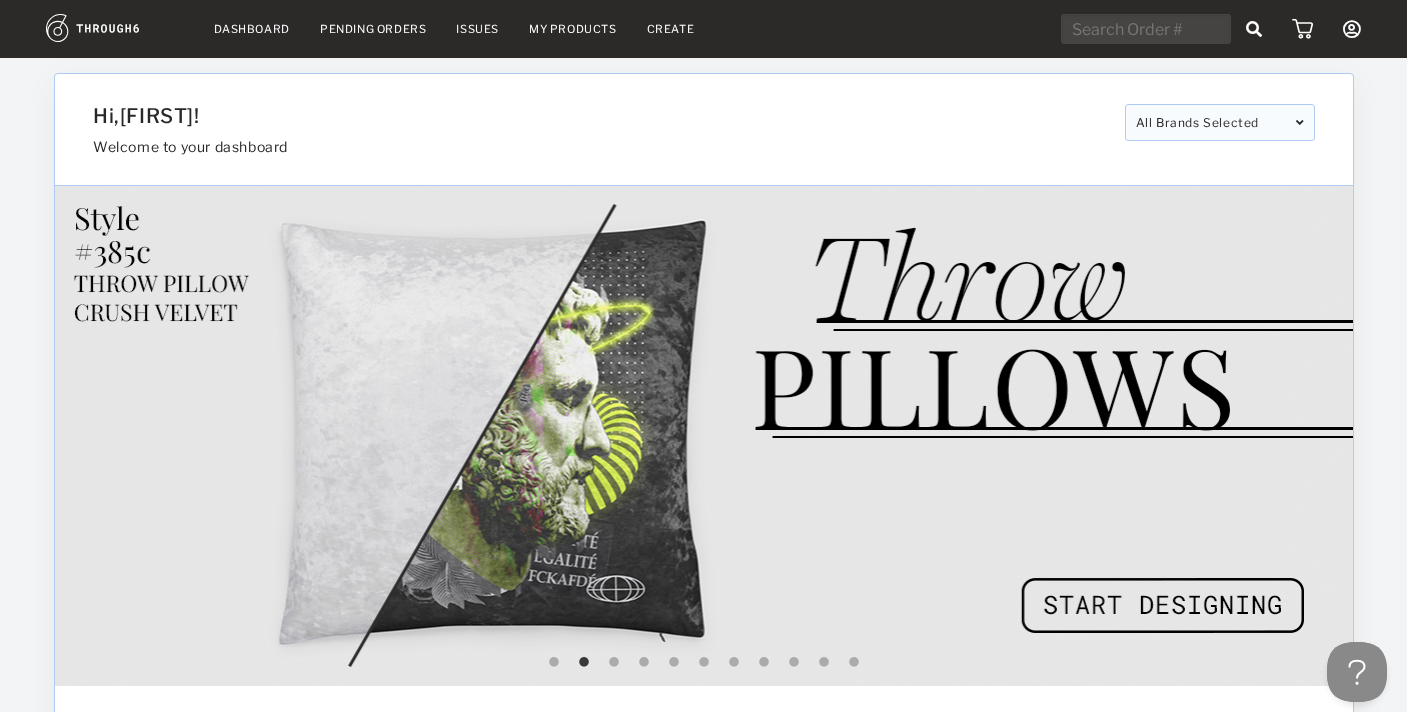 click on "1 2 3 4 5 6 7 8 9 10 11" at bounding box center [704, 662] 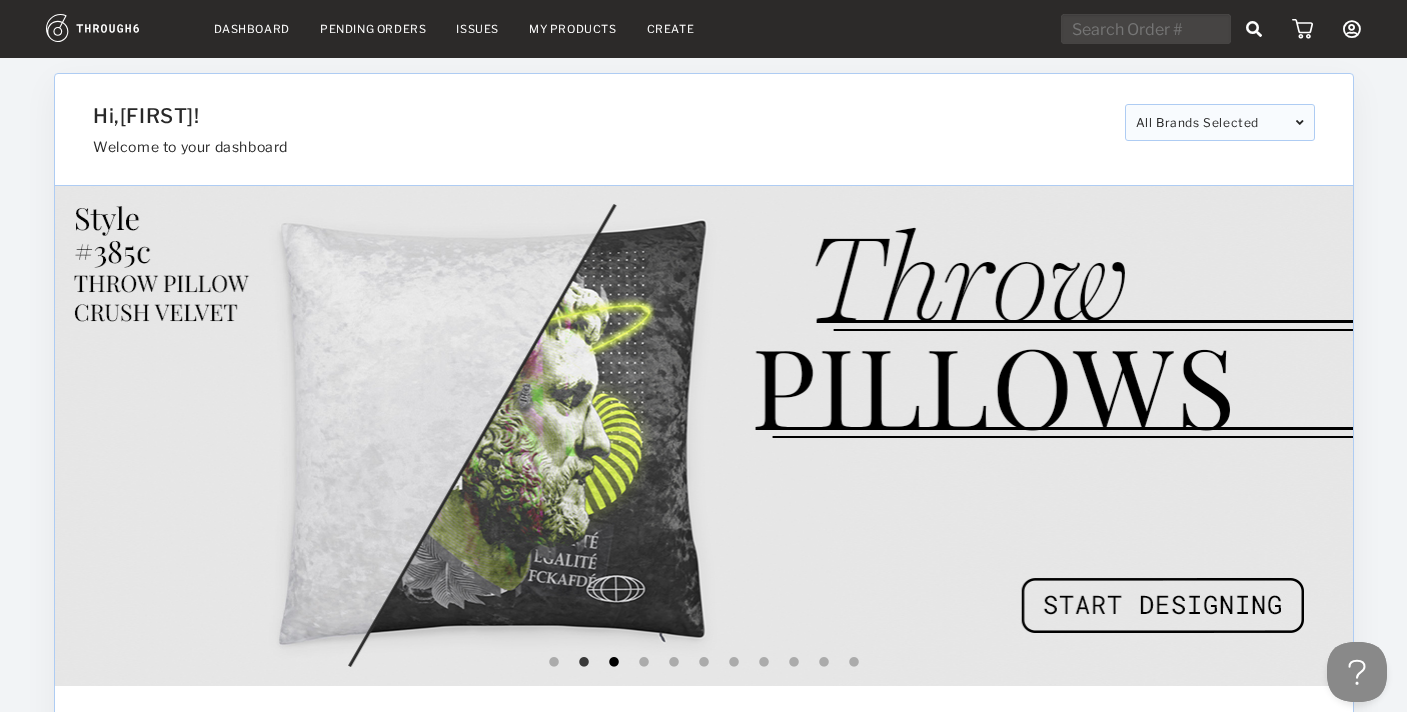 click on "3" at bounding box center [614, 663] 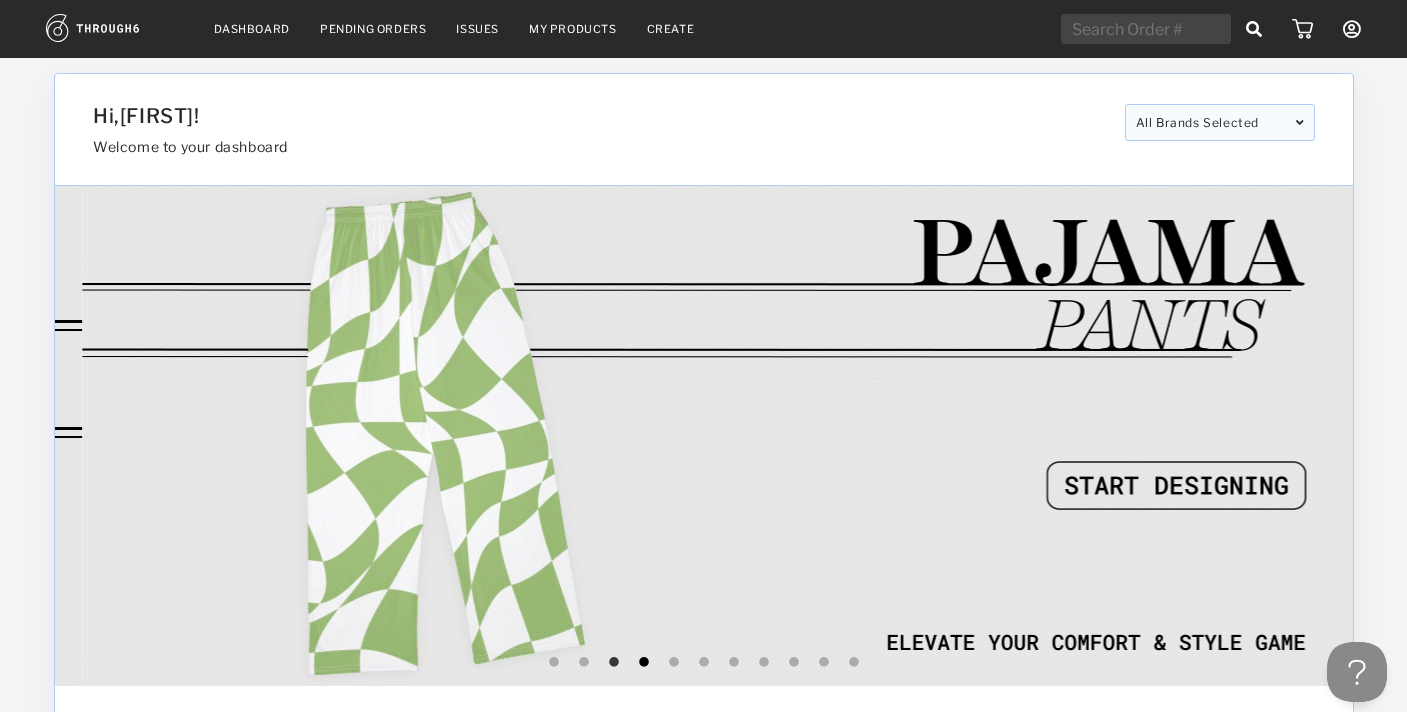 click on "4" at bounding box center [644, 663] 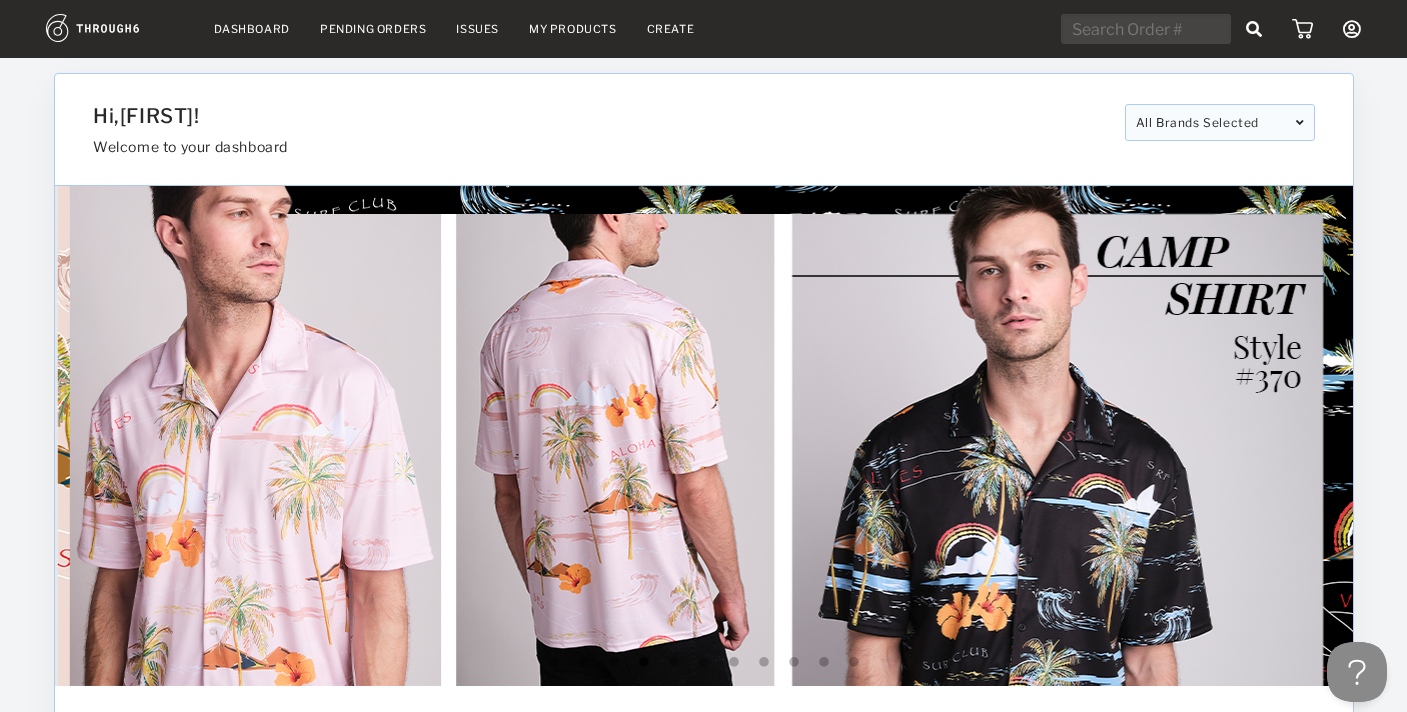 click at bounding box center [706, 436] 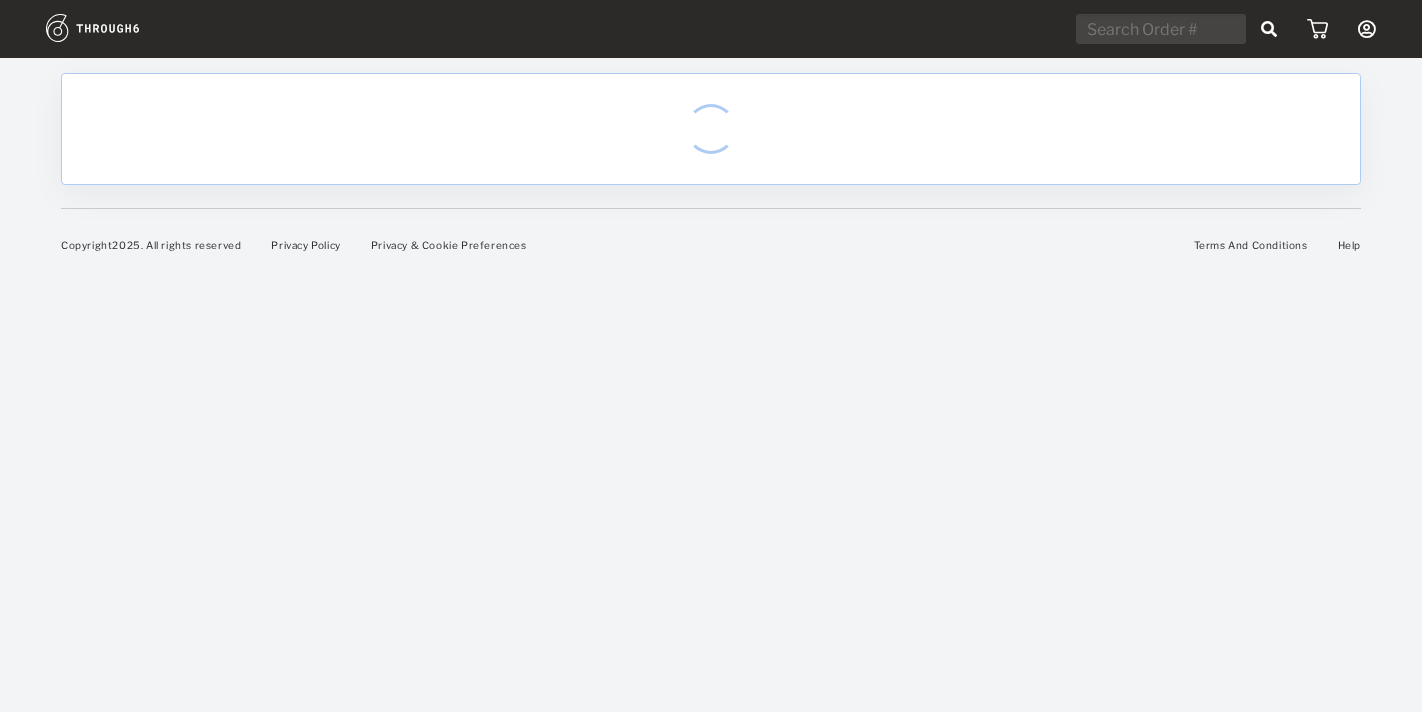 scroll, scrollTop: 0, scrollLeft: 0, axis: both 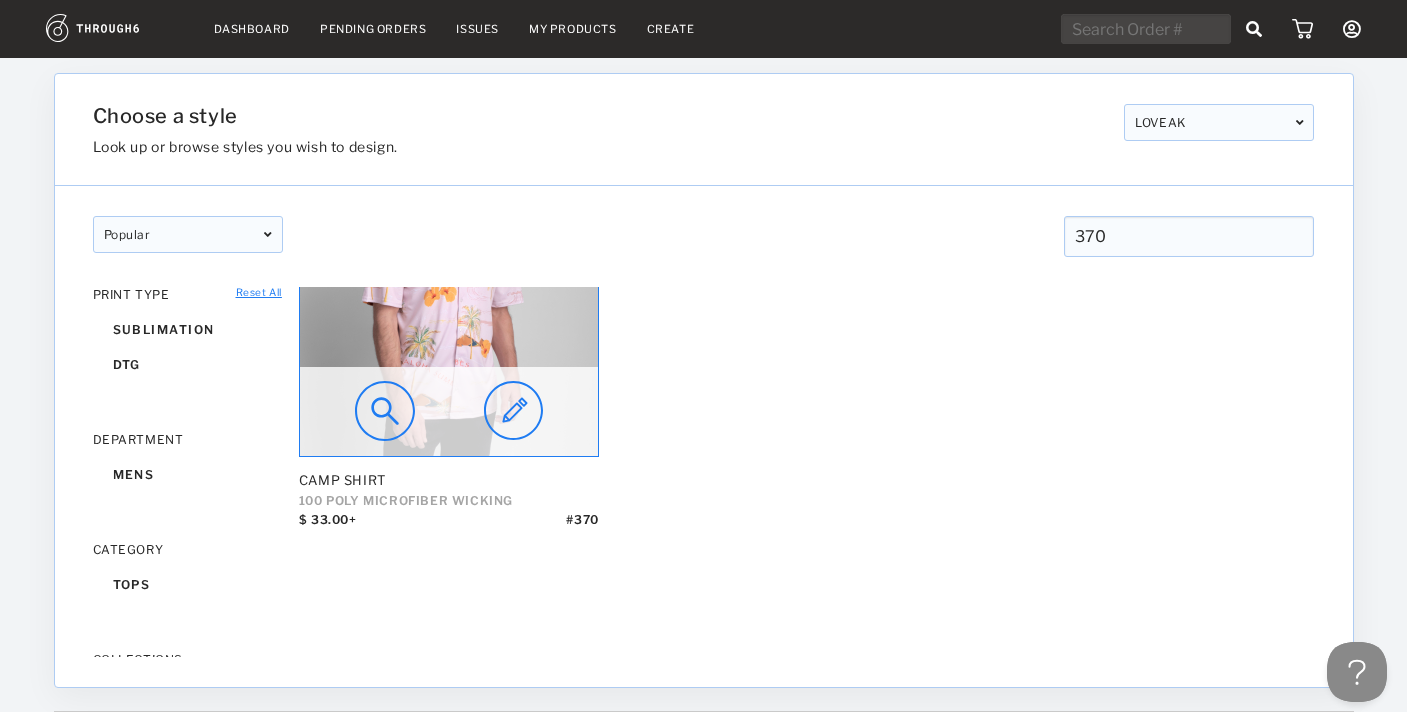 click at bounding box center (449, 307) 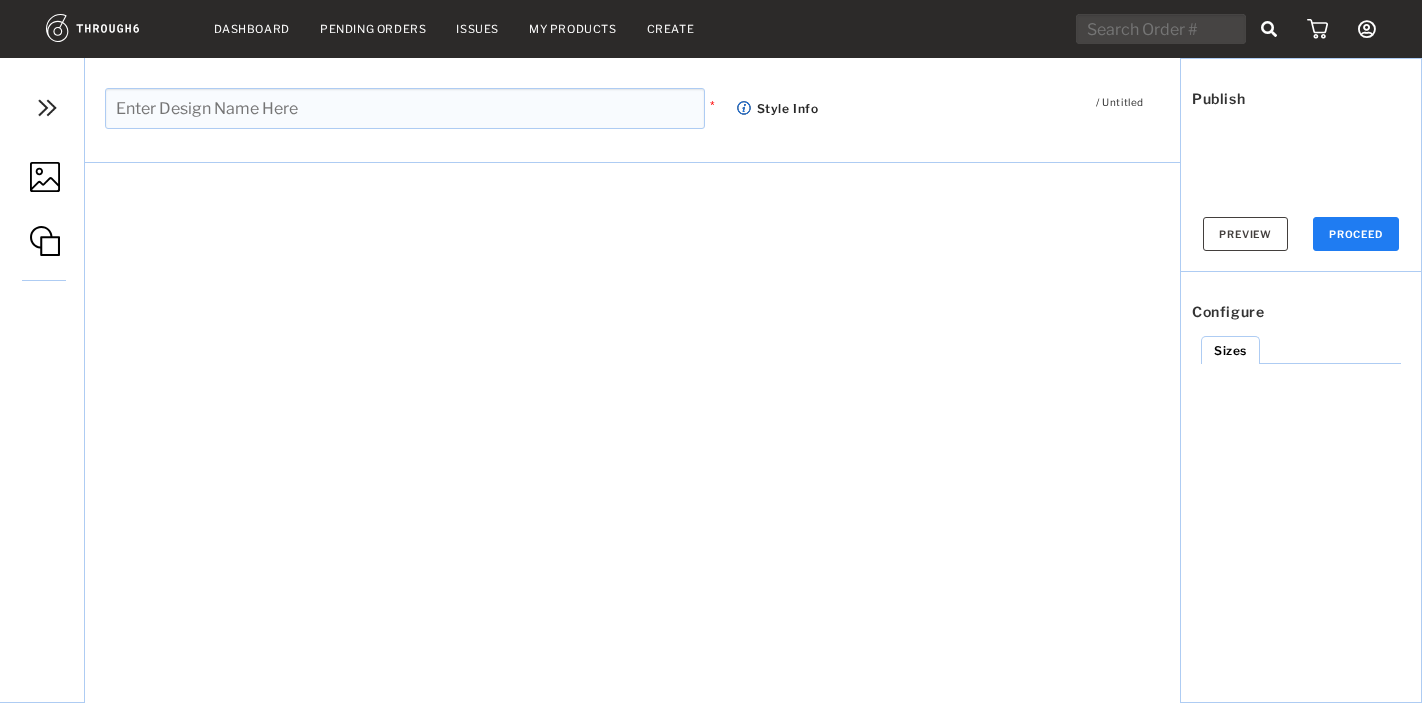 scroll, scrollTop: 0, scrollLeft: 0, axis: both 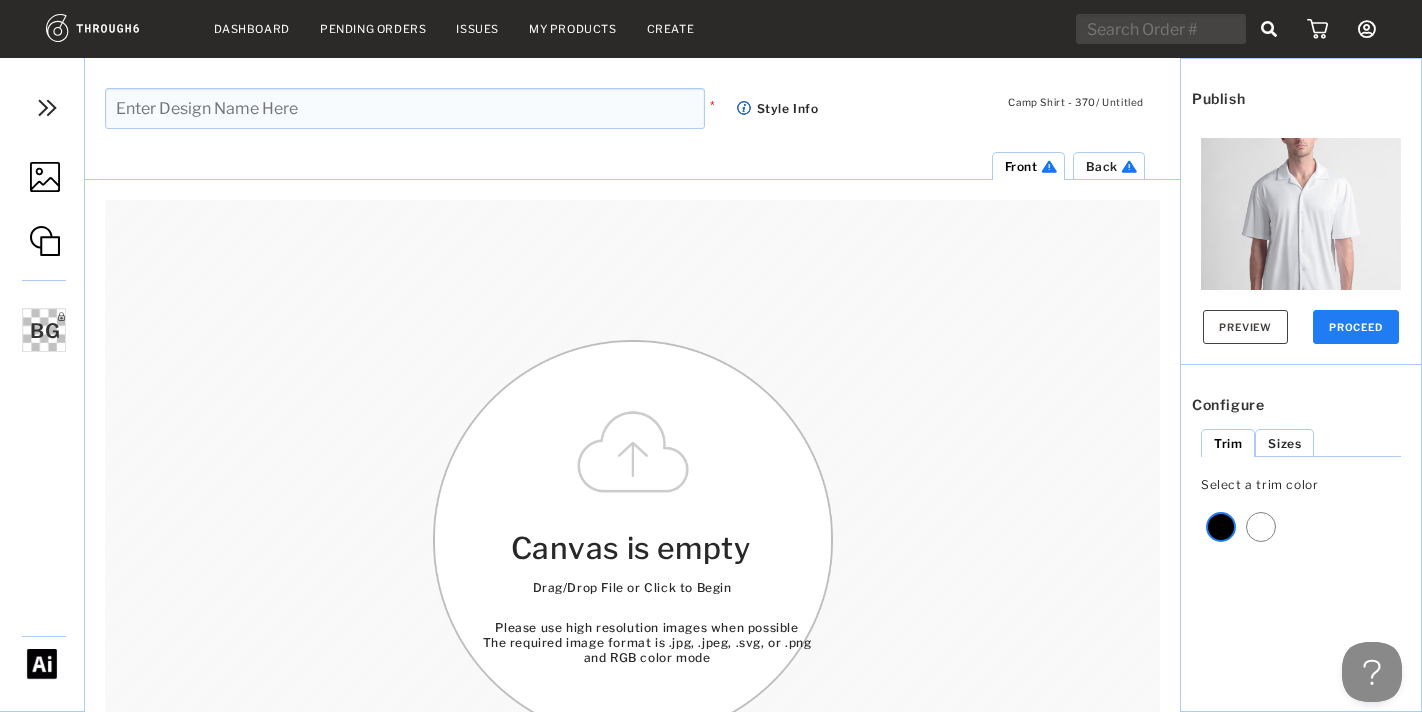 click on "Dashboard" at bounding box center [252, 29] 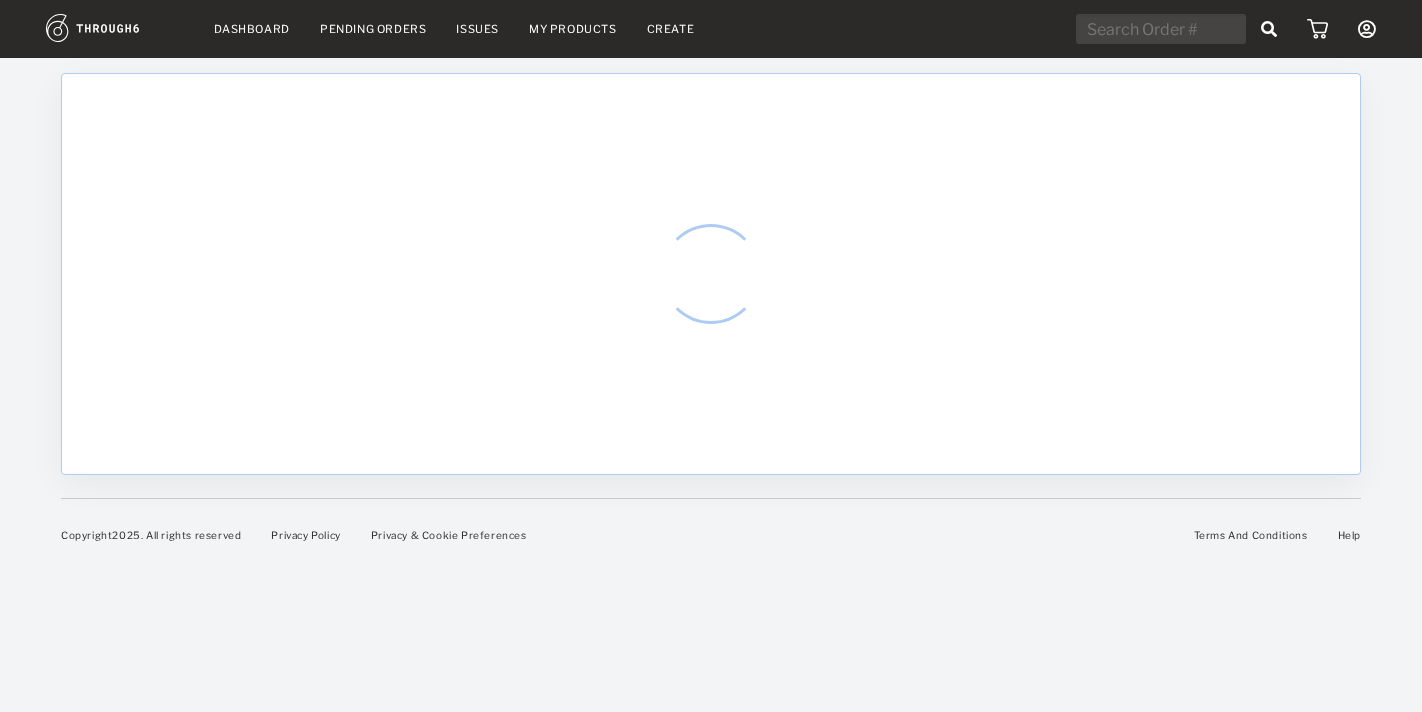 scroll, scrollTop: 0, scrollLeft: 0, axis: both 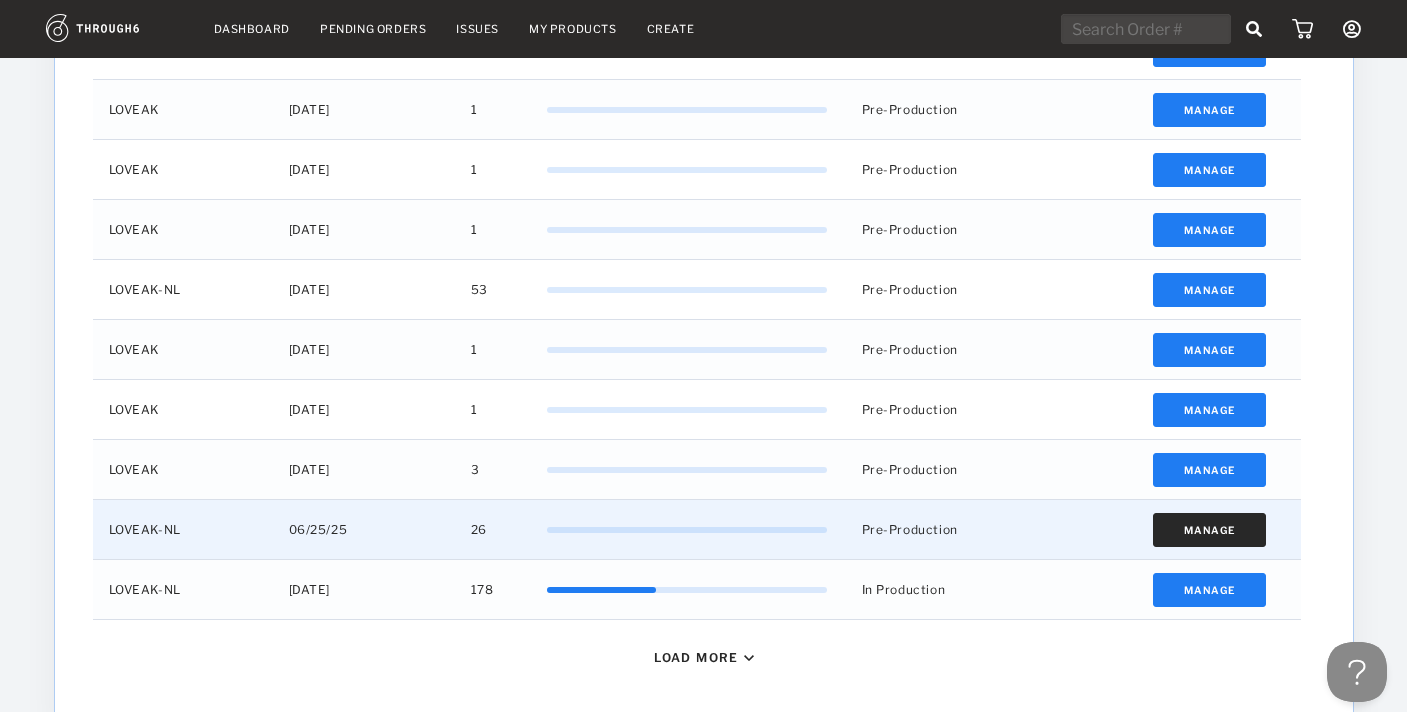 click on "Manage" at bounding box center (1209, 530) 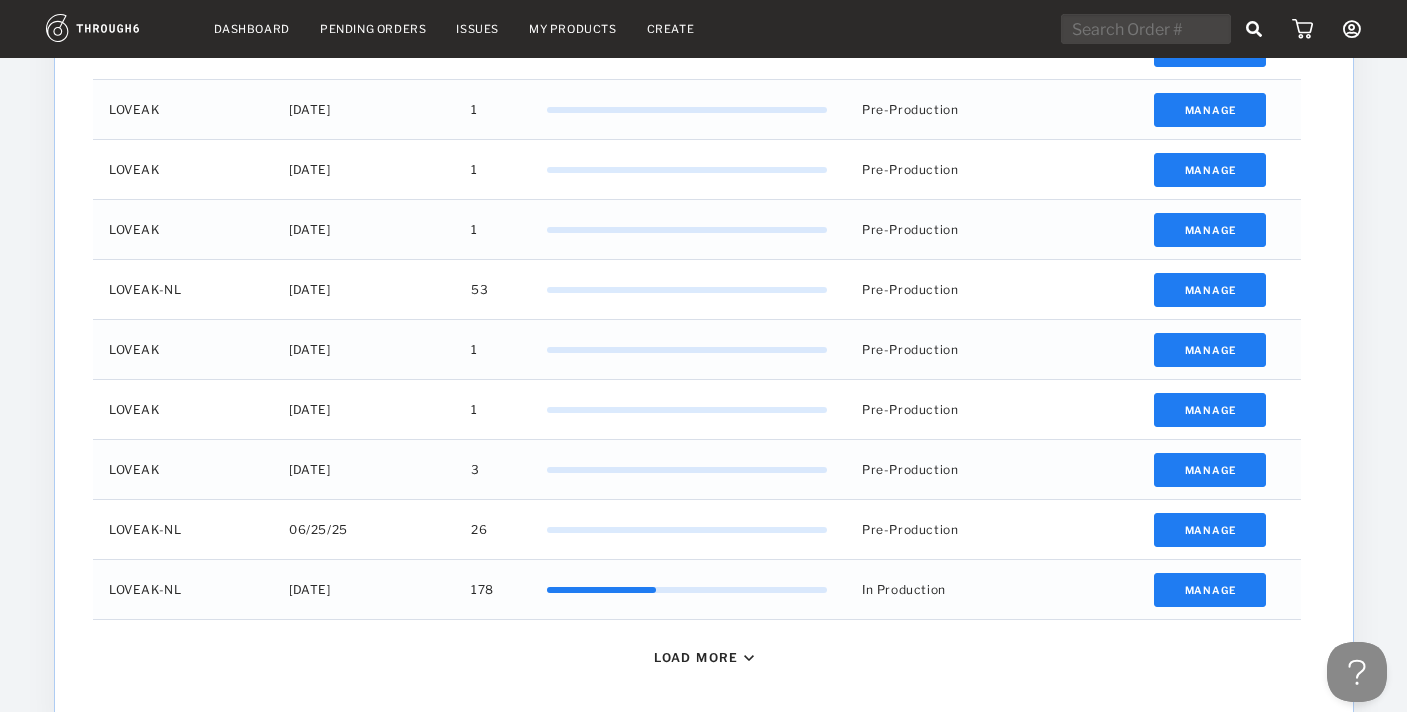 click on "Dashboard" at bounding box center (252, 29) 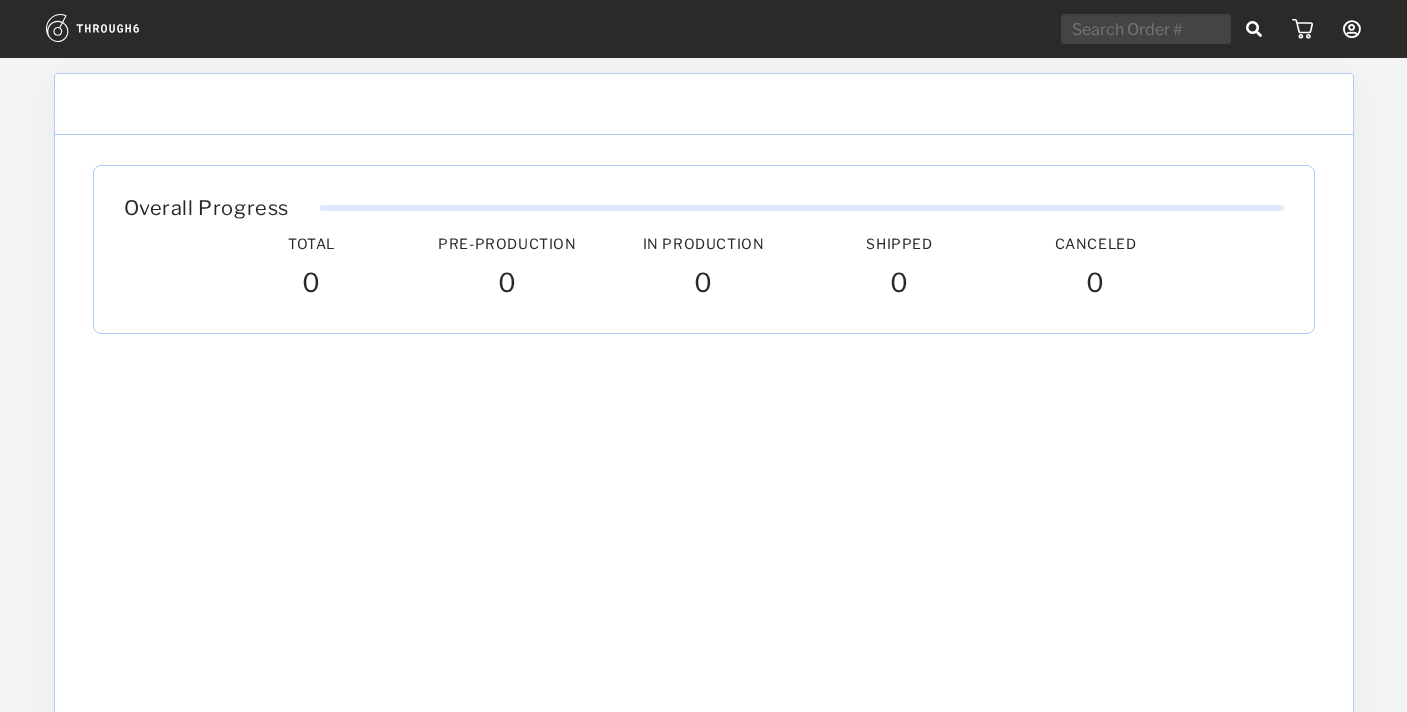 scroll, scrollTop: 0, scrollLeft: 0, axis: both 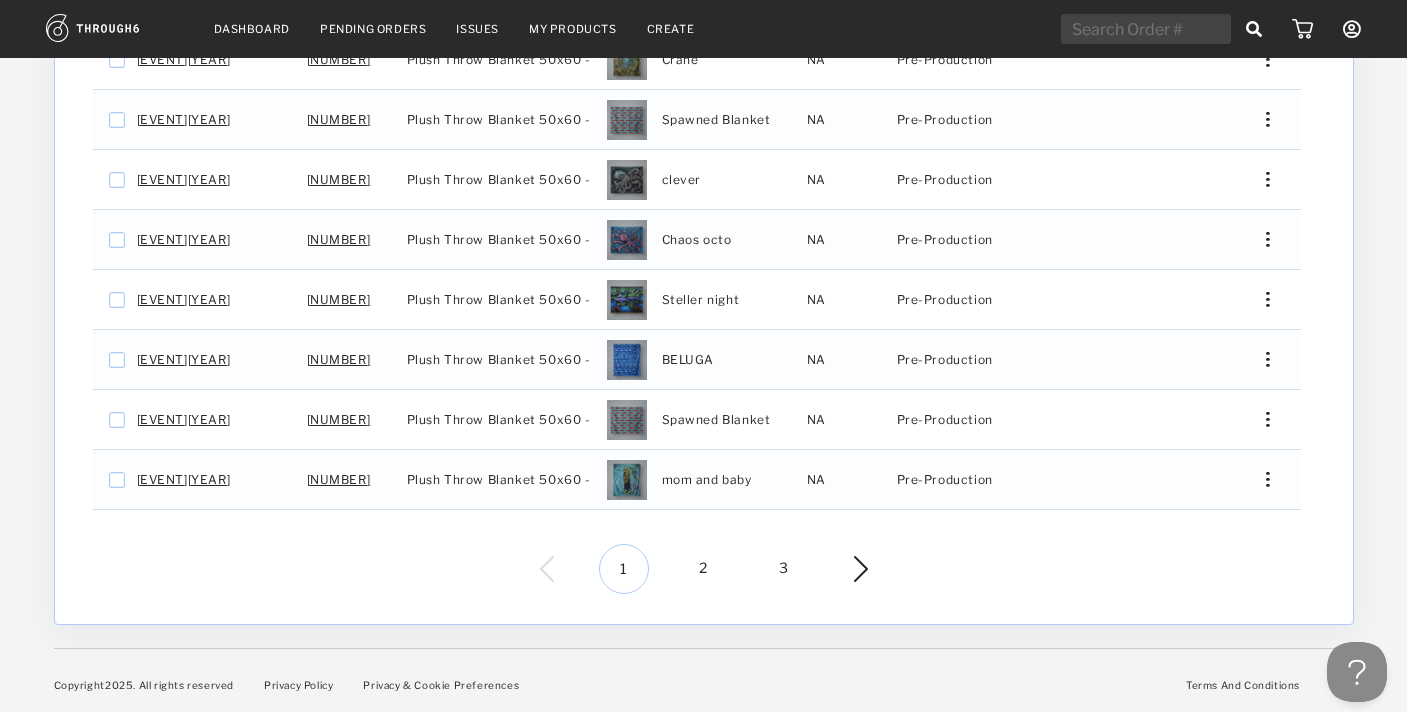 click on "2" at bounding box center (704, 569) 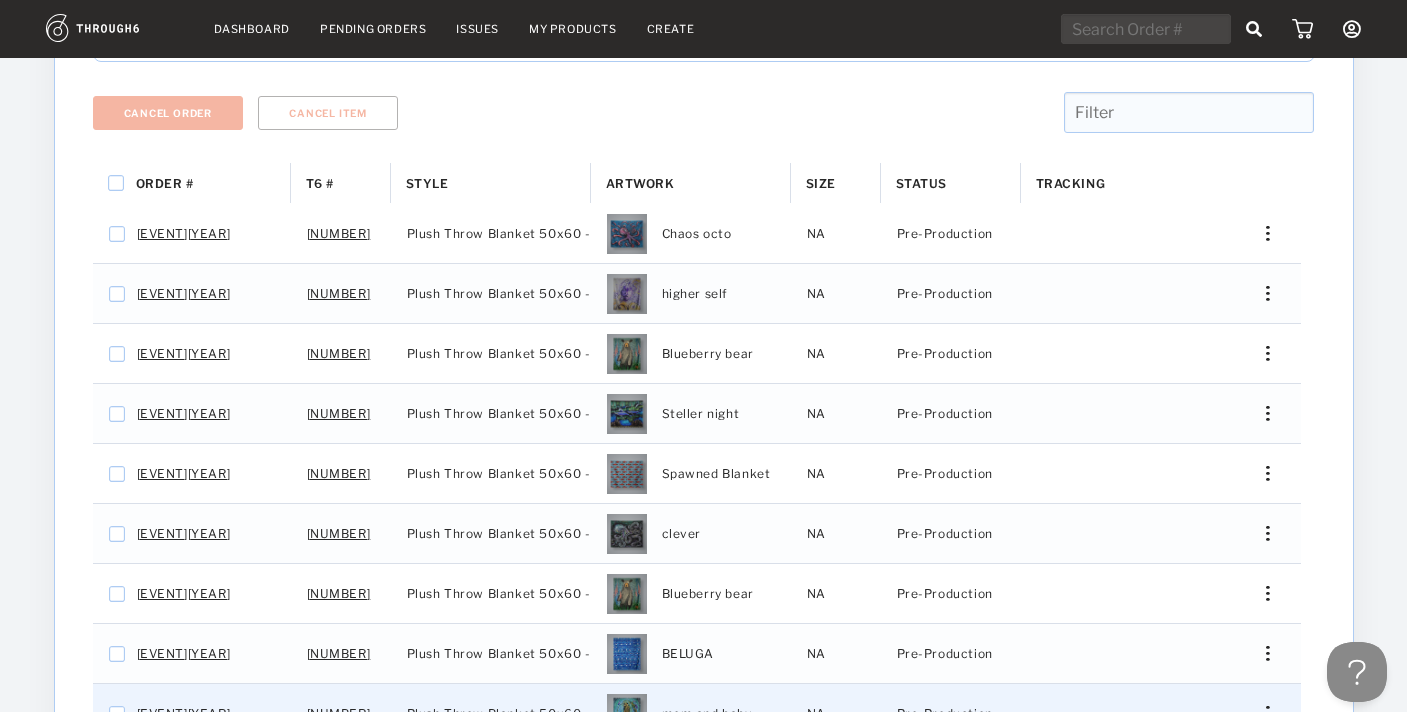 scroll, scrollTop: 0, scrollLeft: 0, axis: both 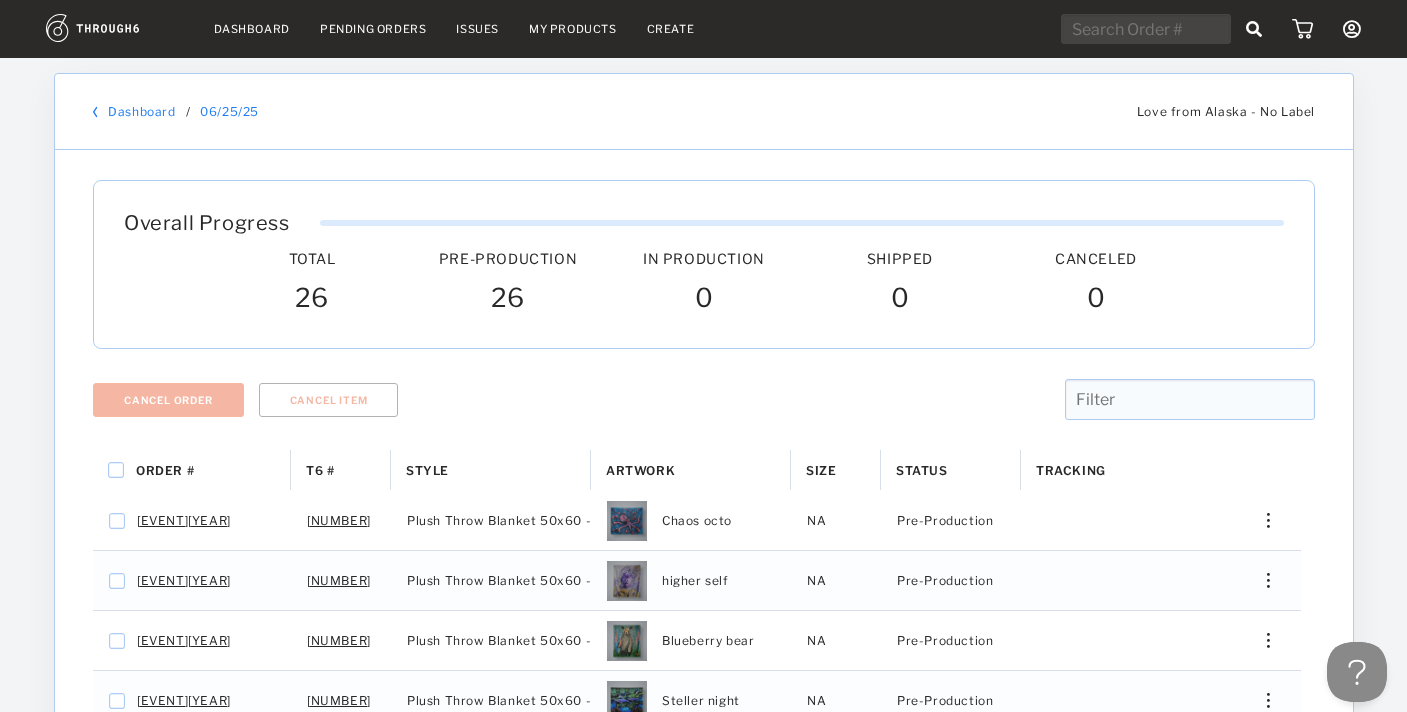 click on "My Products" at bounding box center (573, 29) 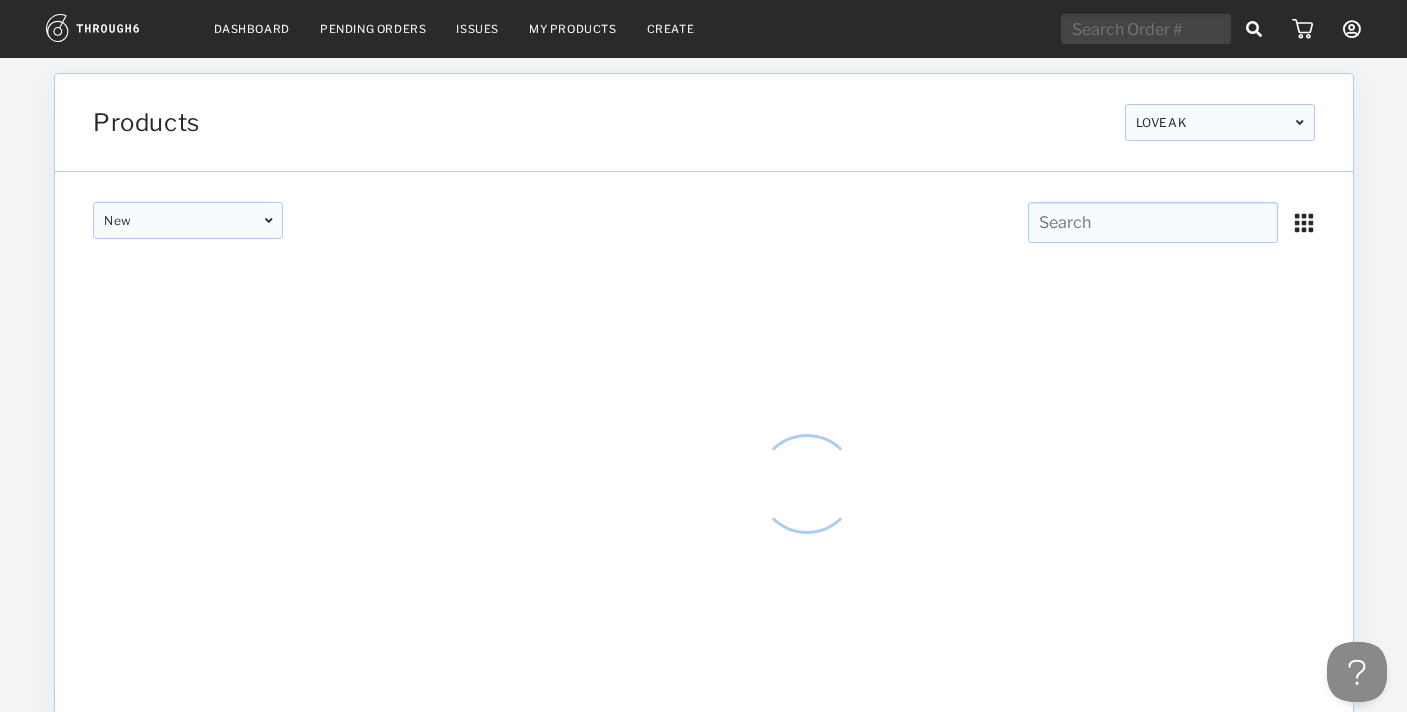 scroll, scrollTop: 0, scrollLeft: 0, axis: both 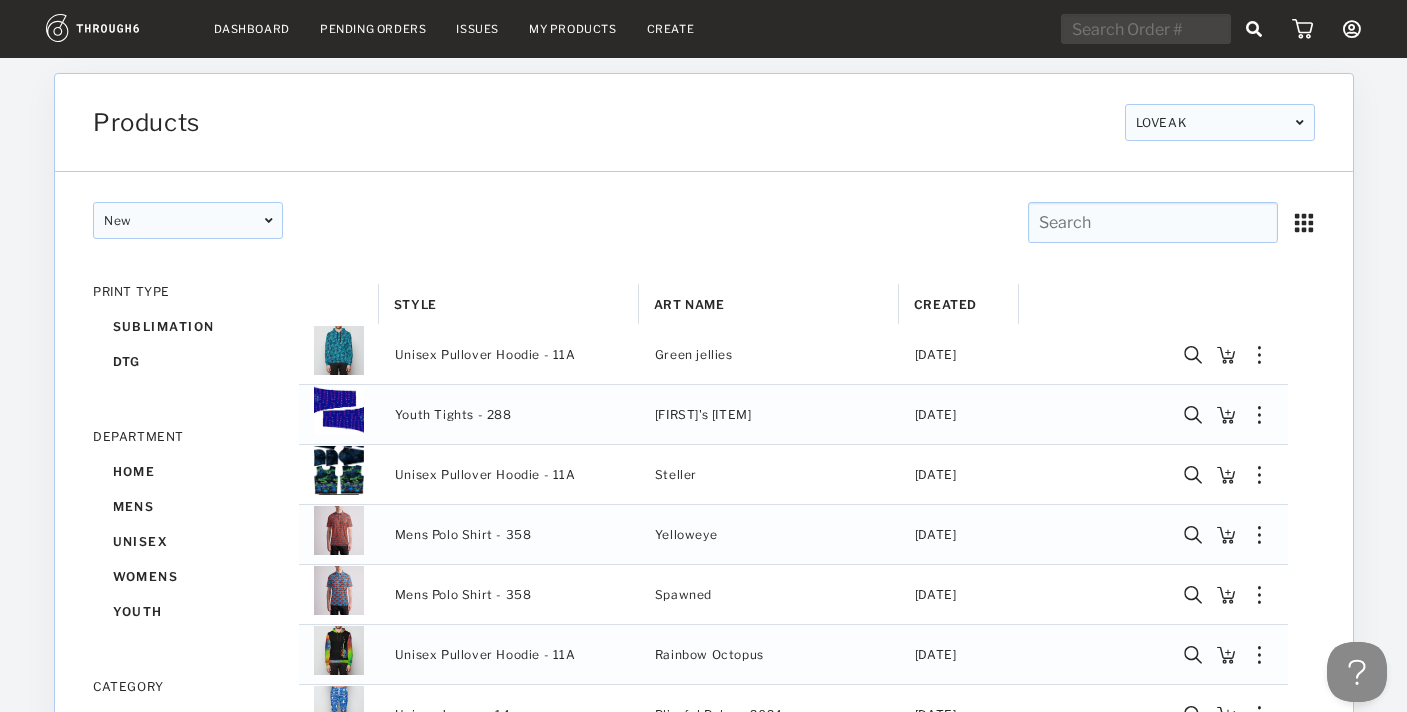 click at bounding box center [1152, 222] 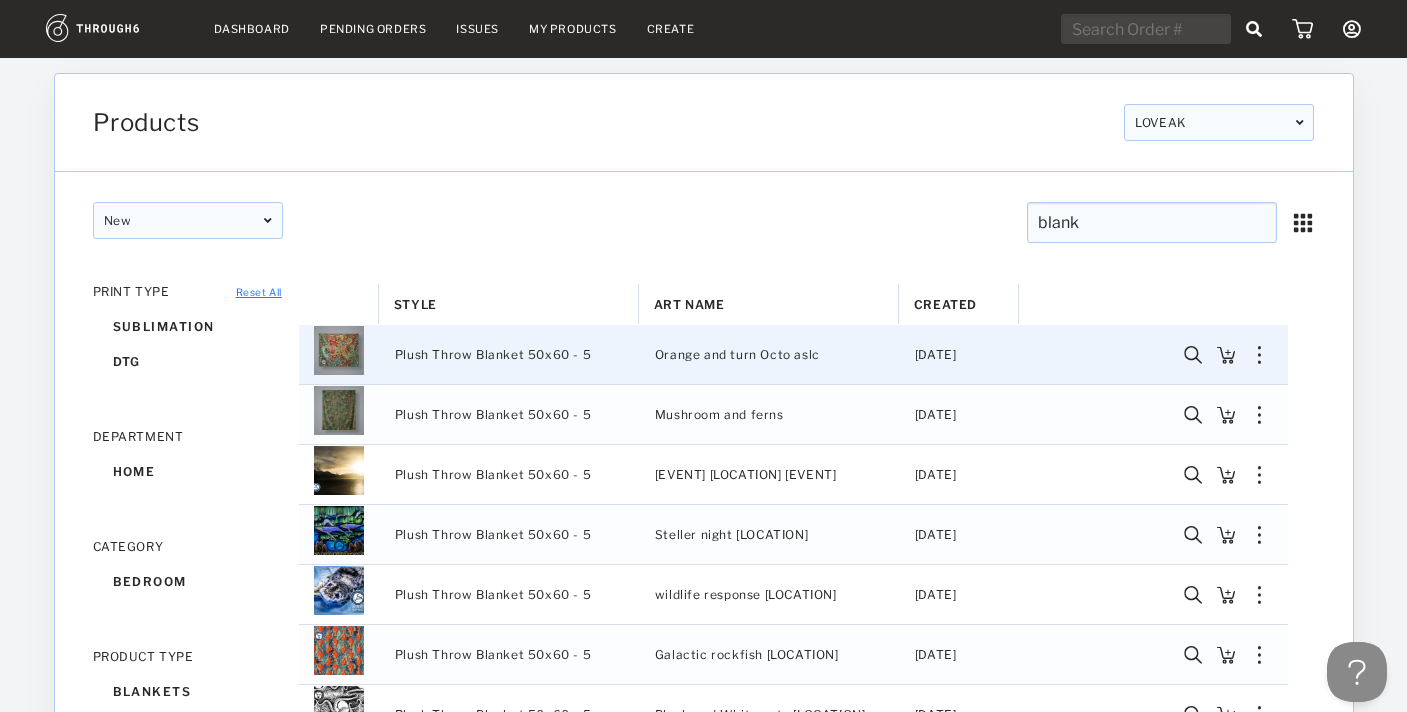 type on "blank" 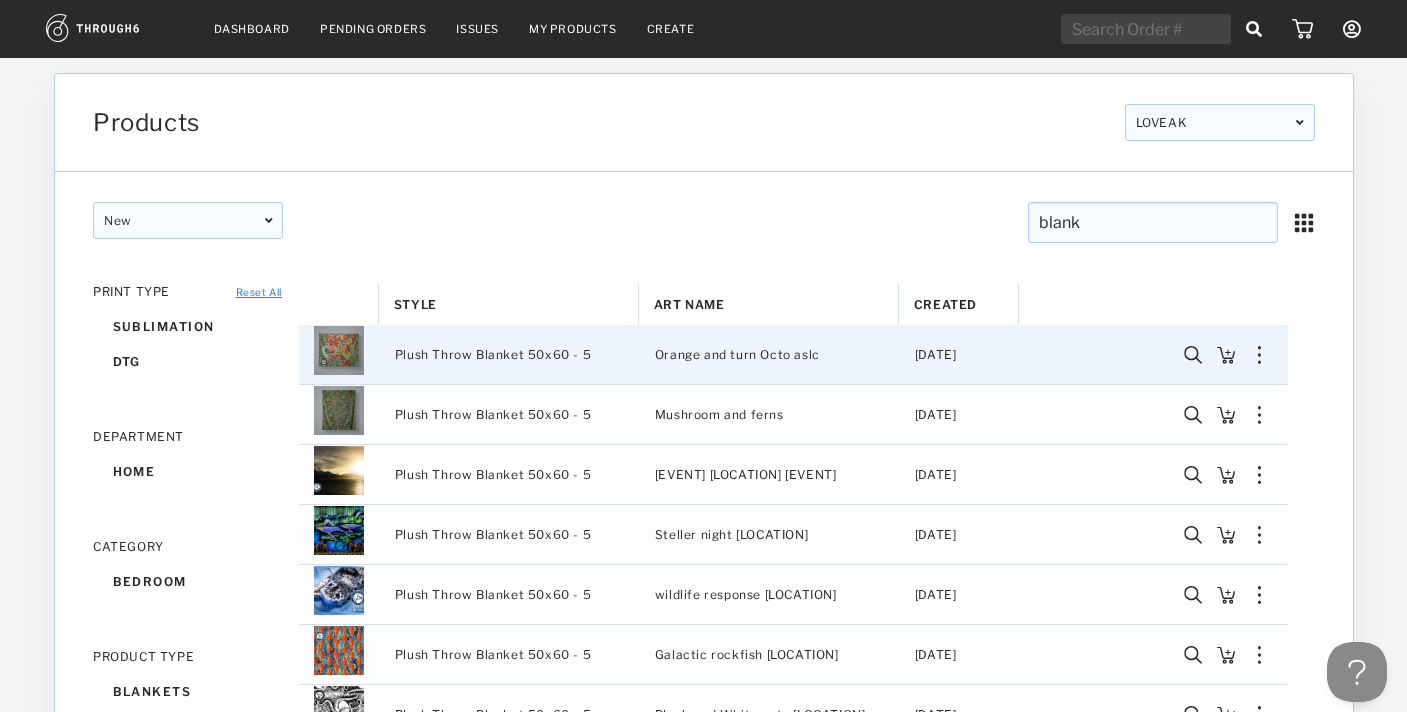click at bounding box center (1226, 355) 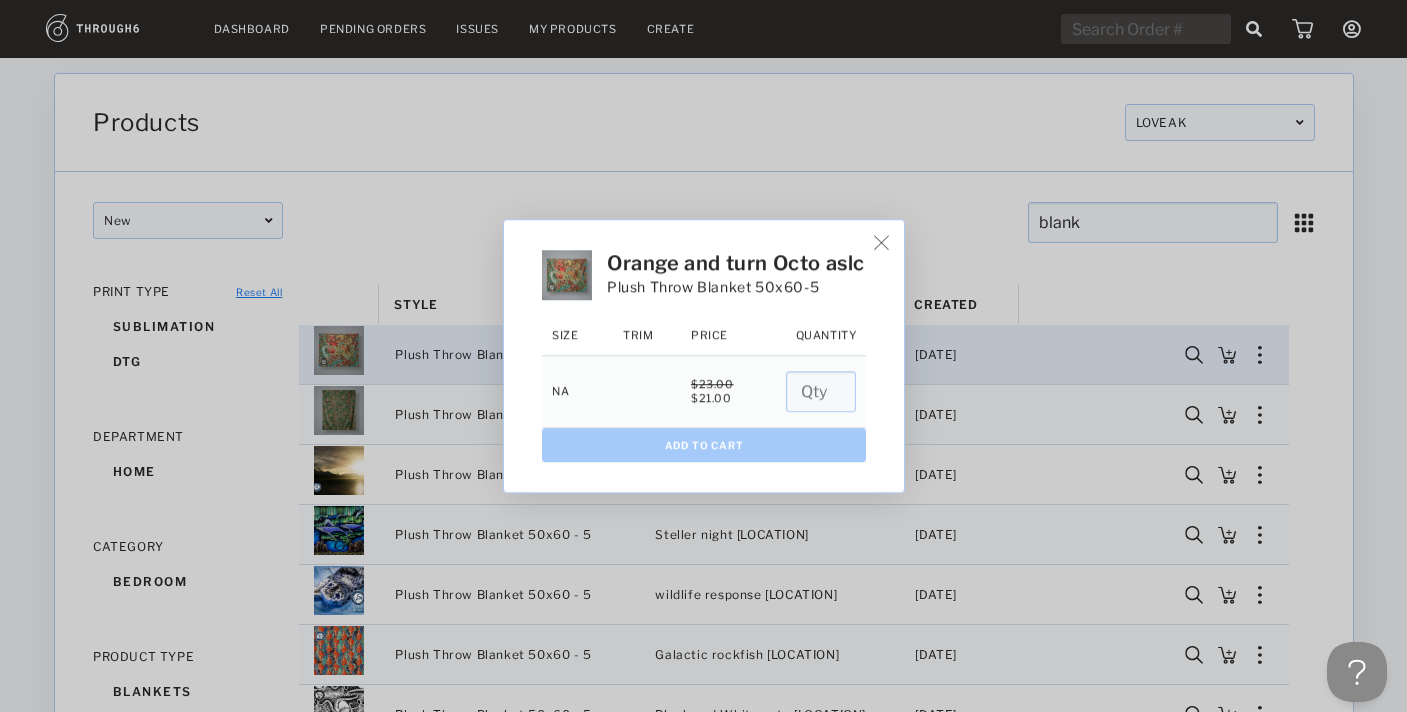 click at bounding box center [881, 242] 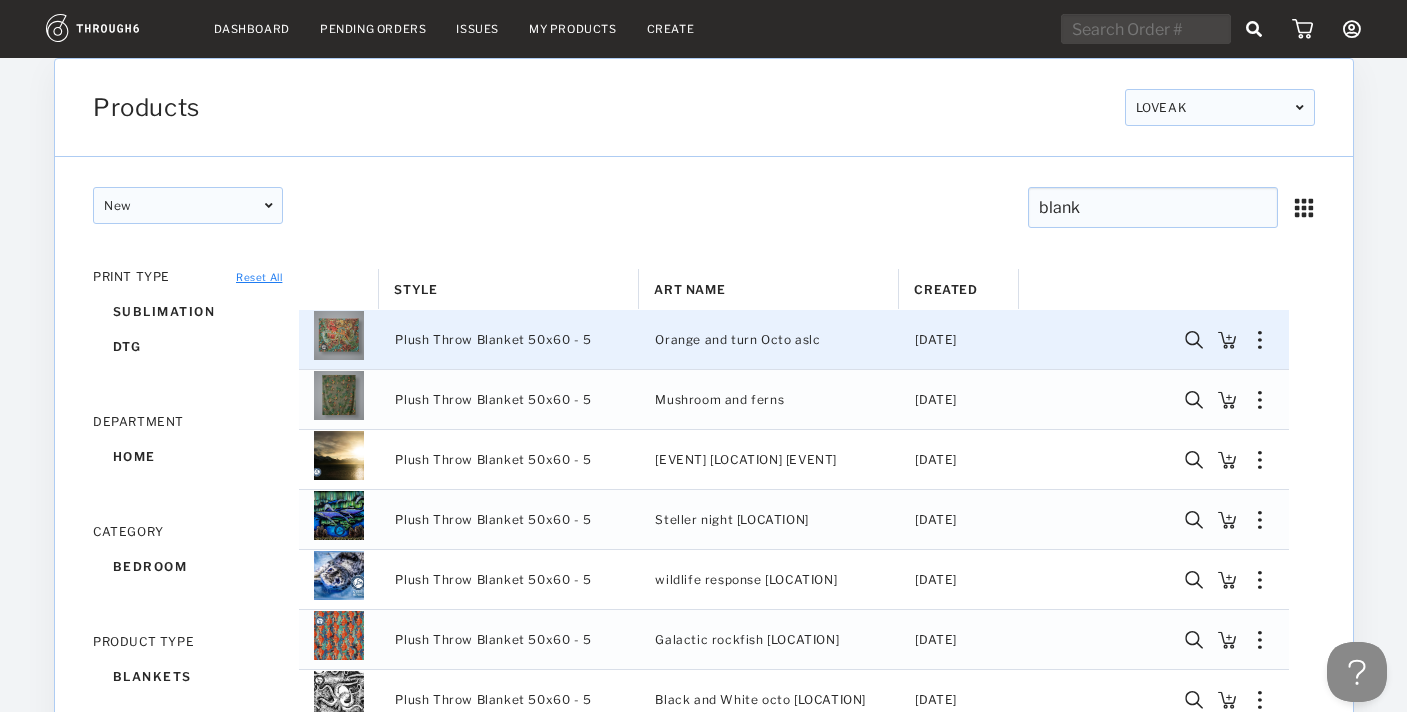 scroll, scrollTop: 32, scrollLeft: 0, axis: vertical 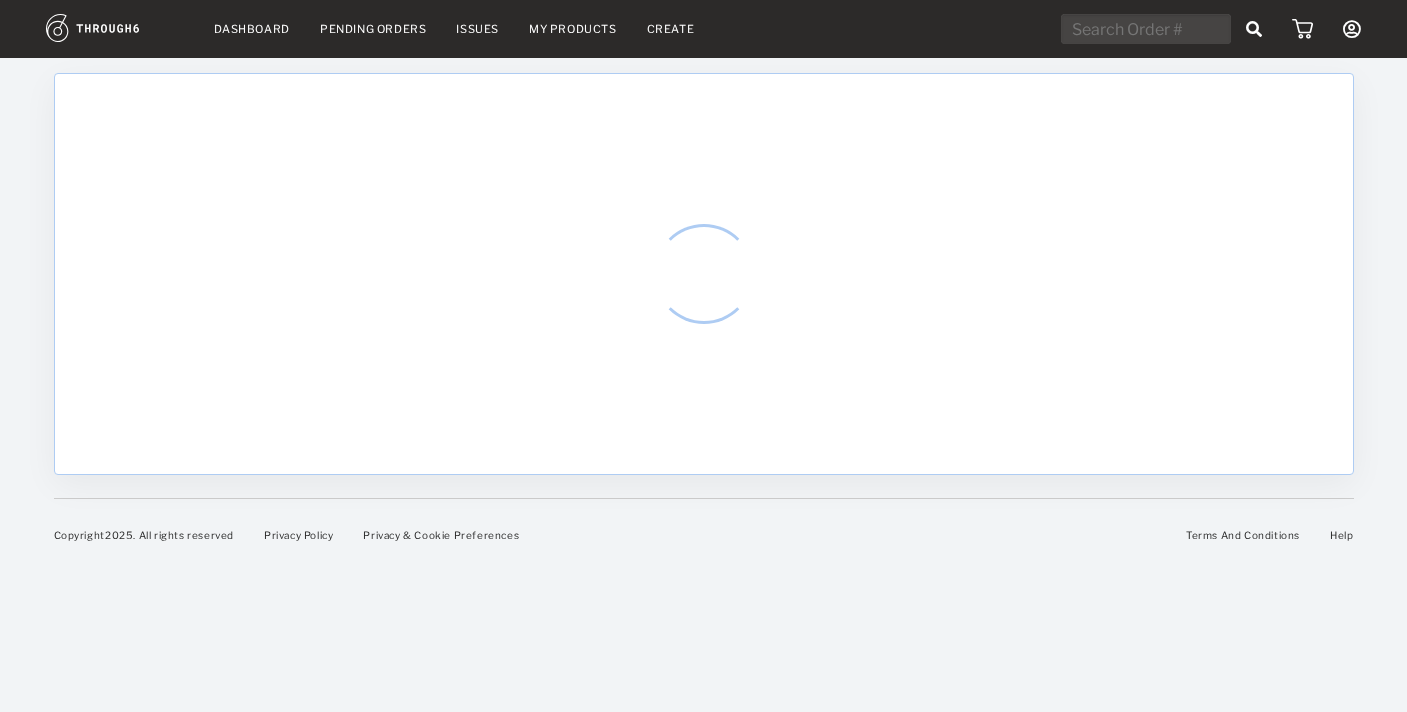 select on "7" 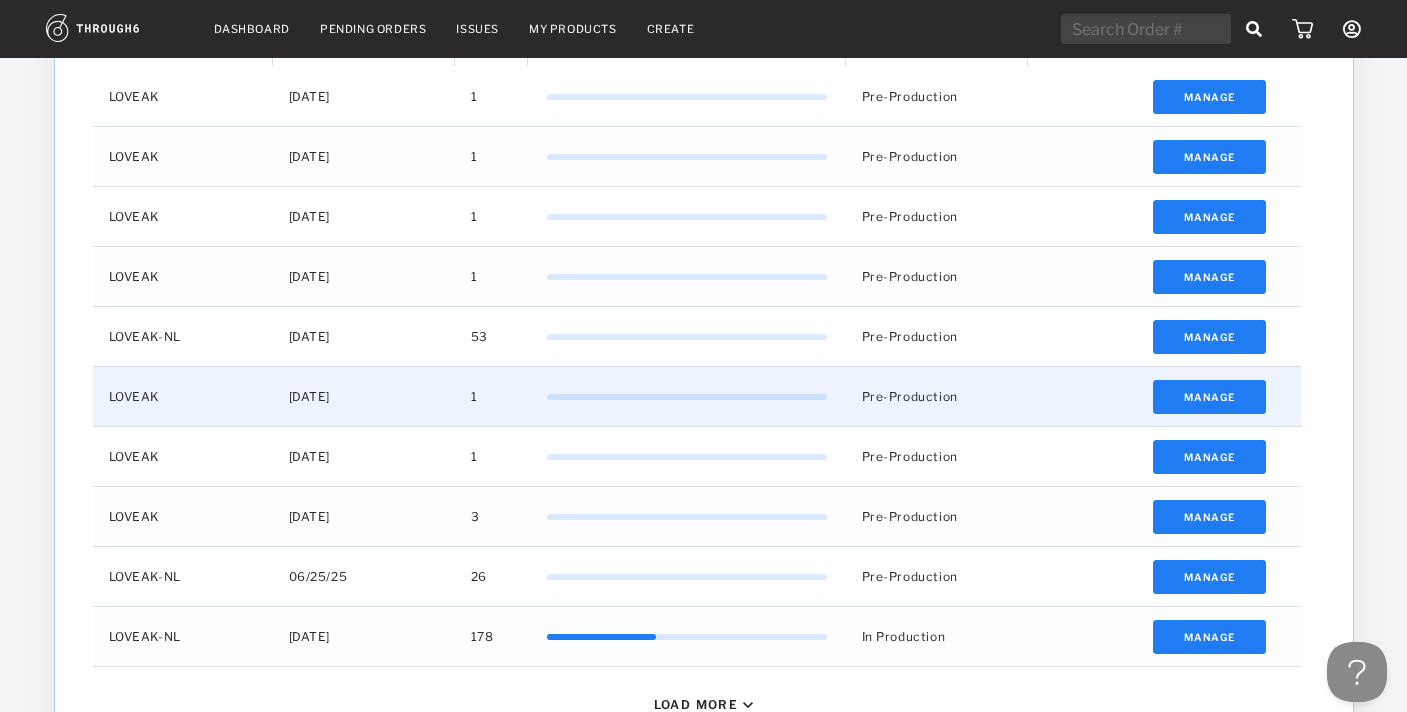scroll, scrollTop: 874, scrollLeft: 0, axis: vertical 